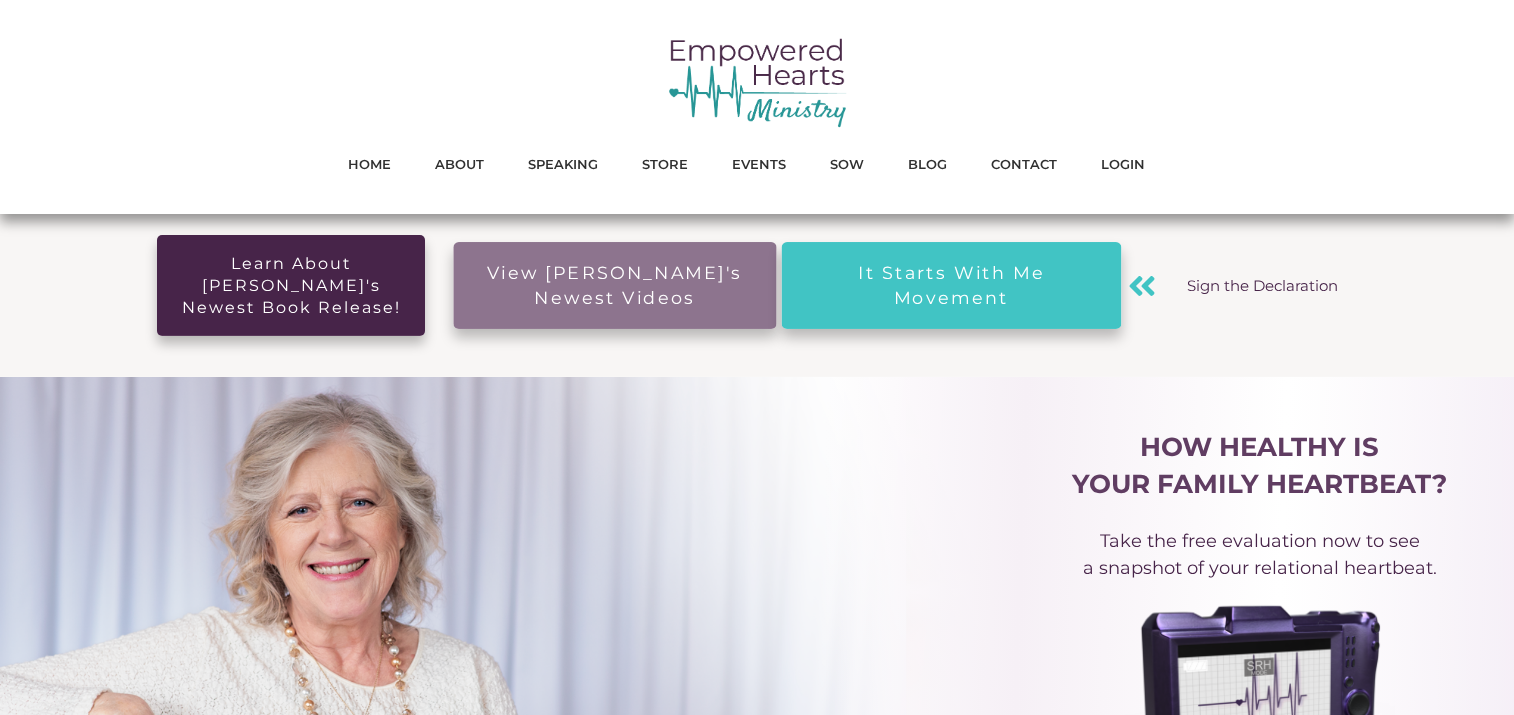 scroll, scrollTop: 0, scrollLeft: 0, axis: both 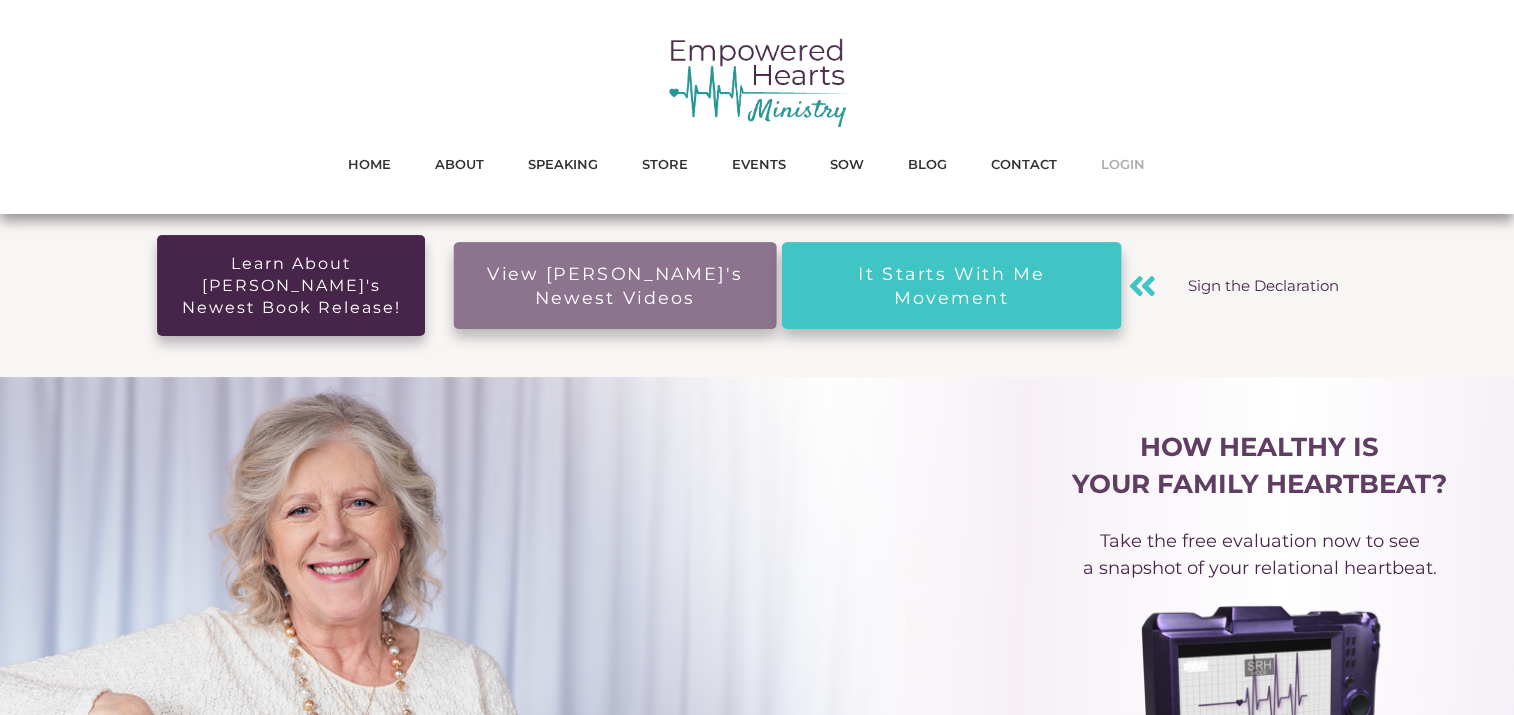 click on "LOGIN" at bounding box center [1123, 164] 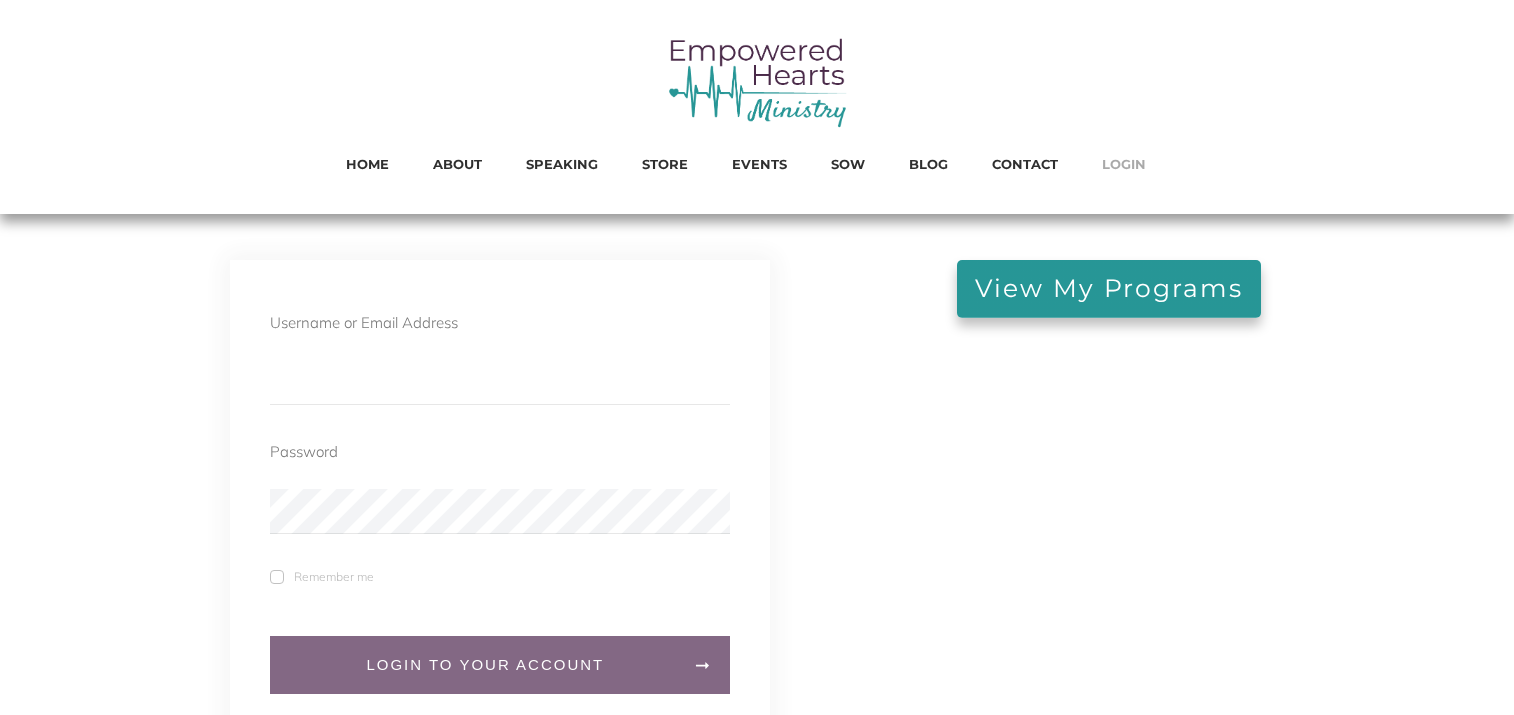 scroll, scrollTop: 0, scrollLeft: 0, axis: both 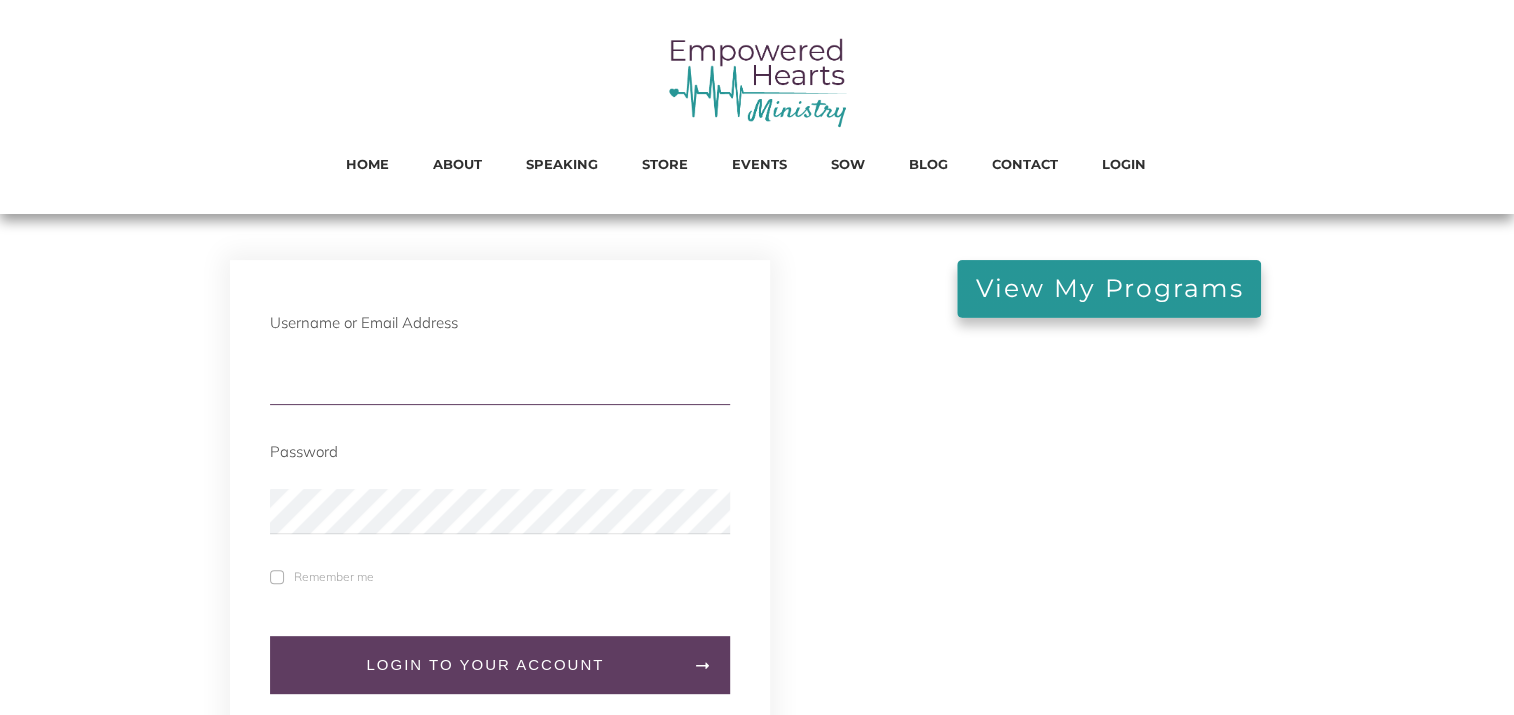 click at bounding box center (500, 382) 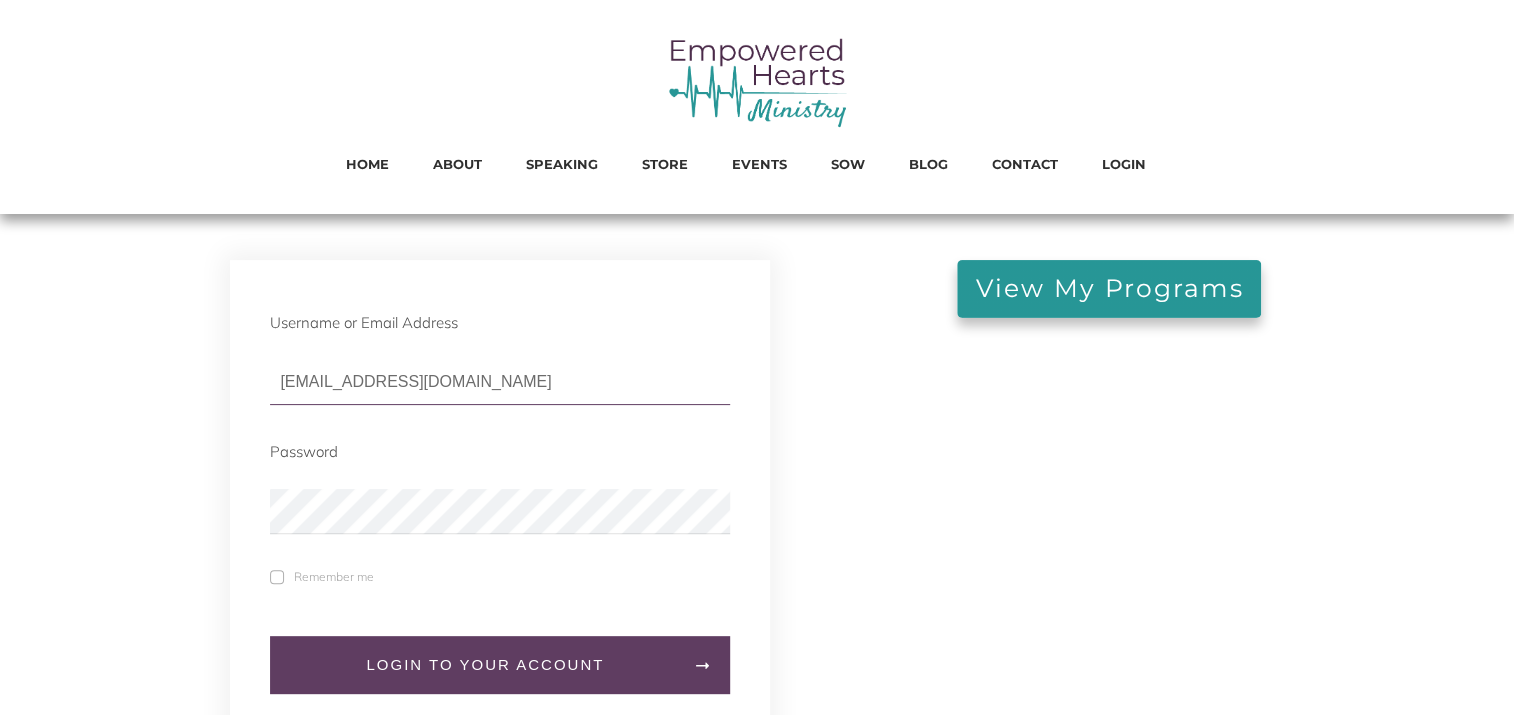 type on "hdtroyer@hotmail.com" 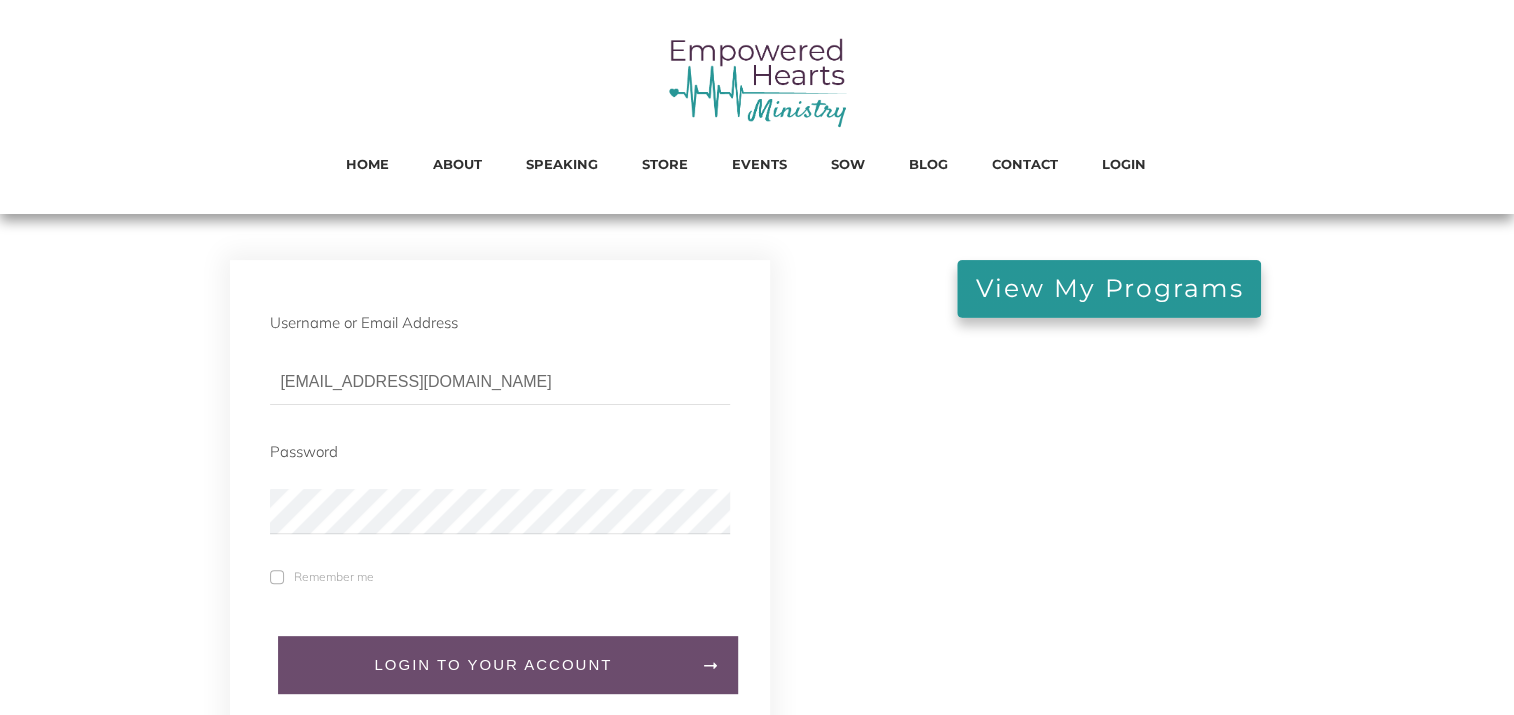 click on "LogIn to your account" at bounding box center [493, 665] 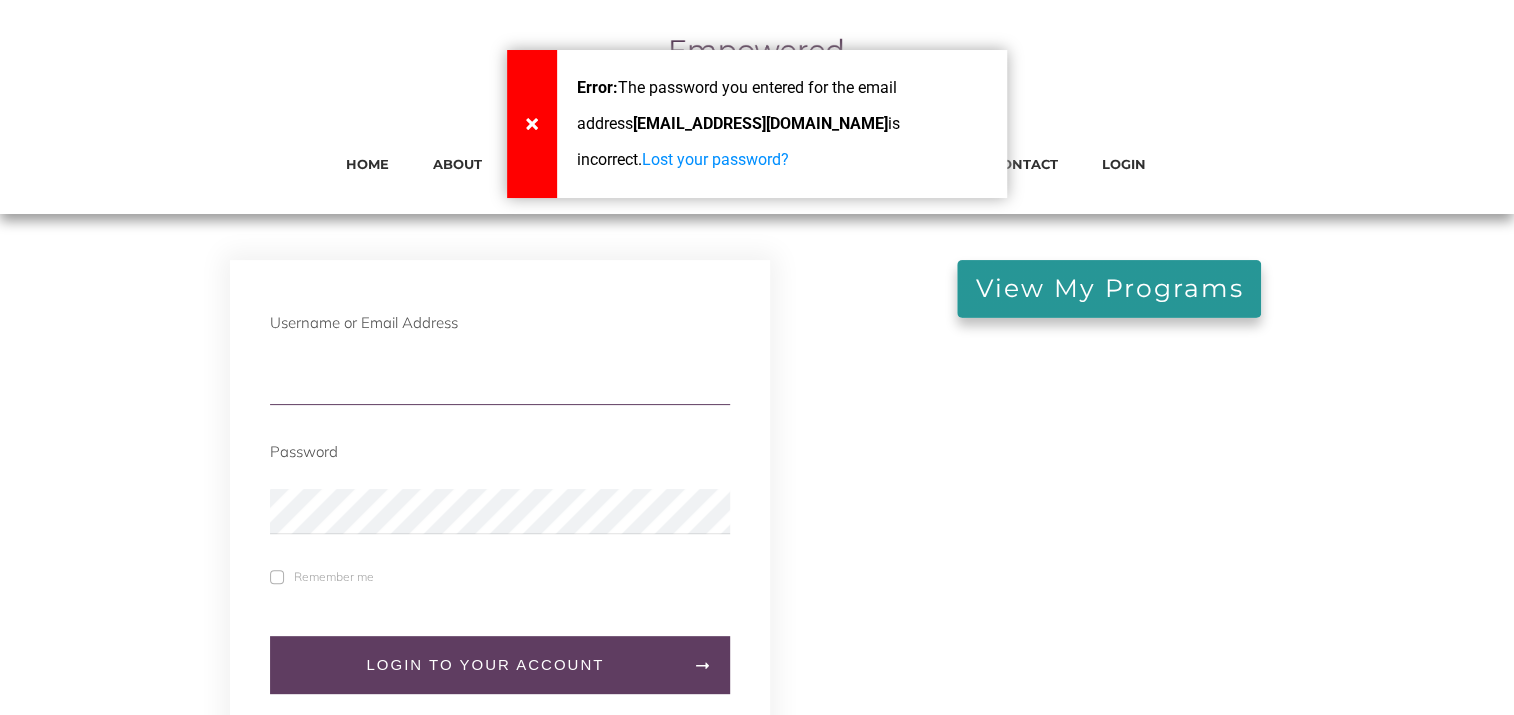 click at bounding box center (500, 382) 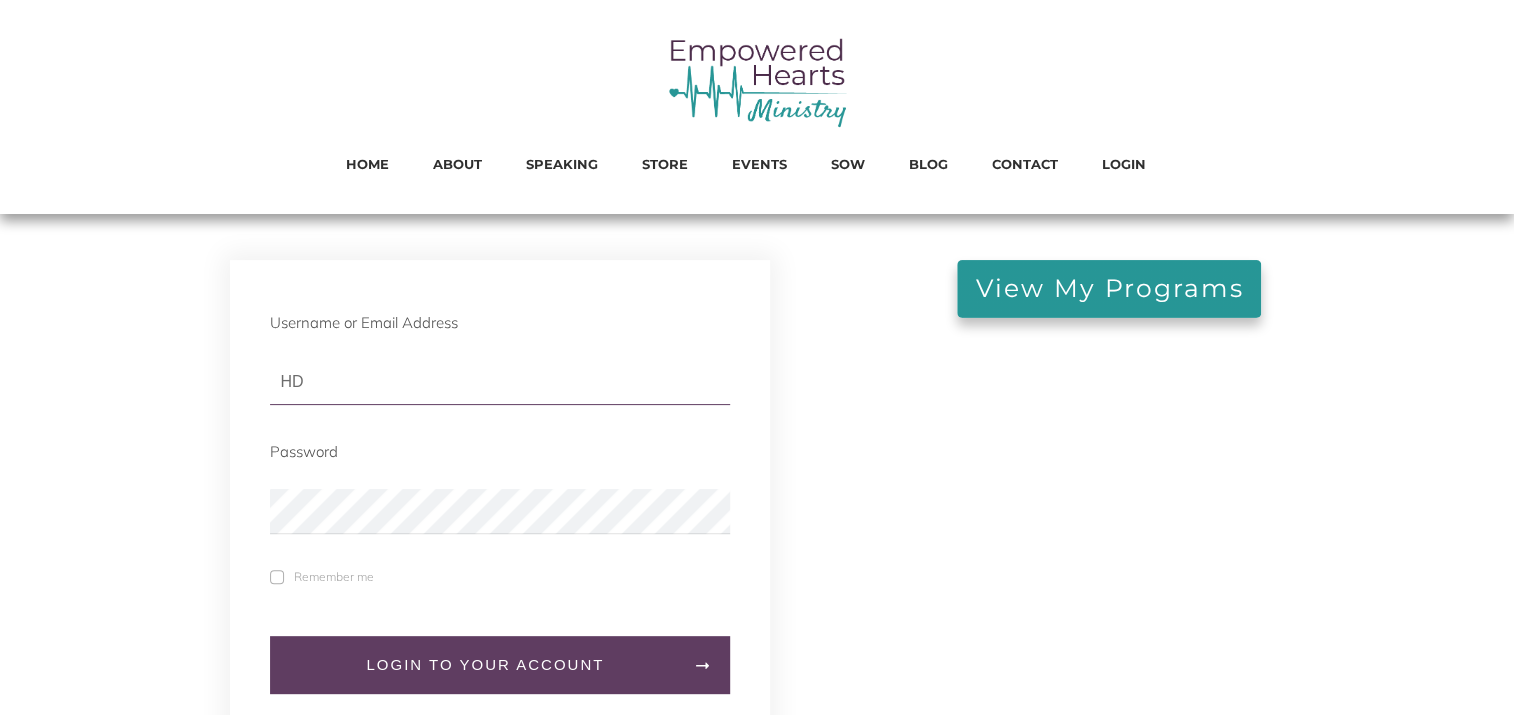 type on "H" 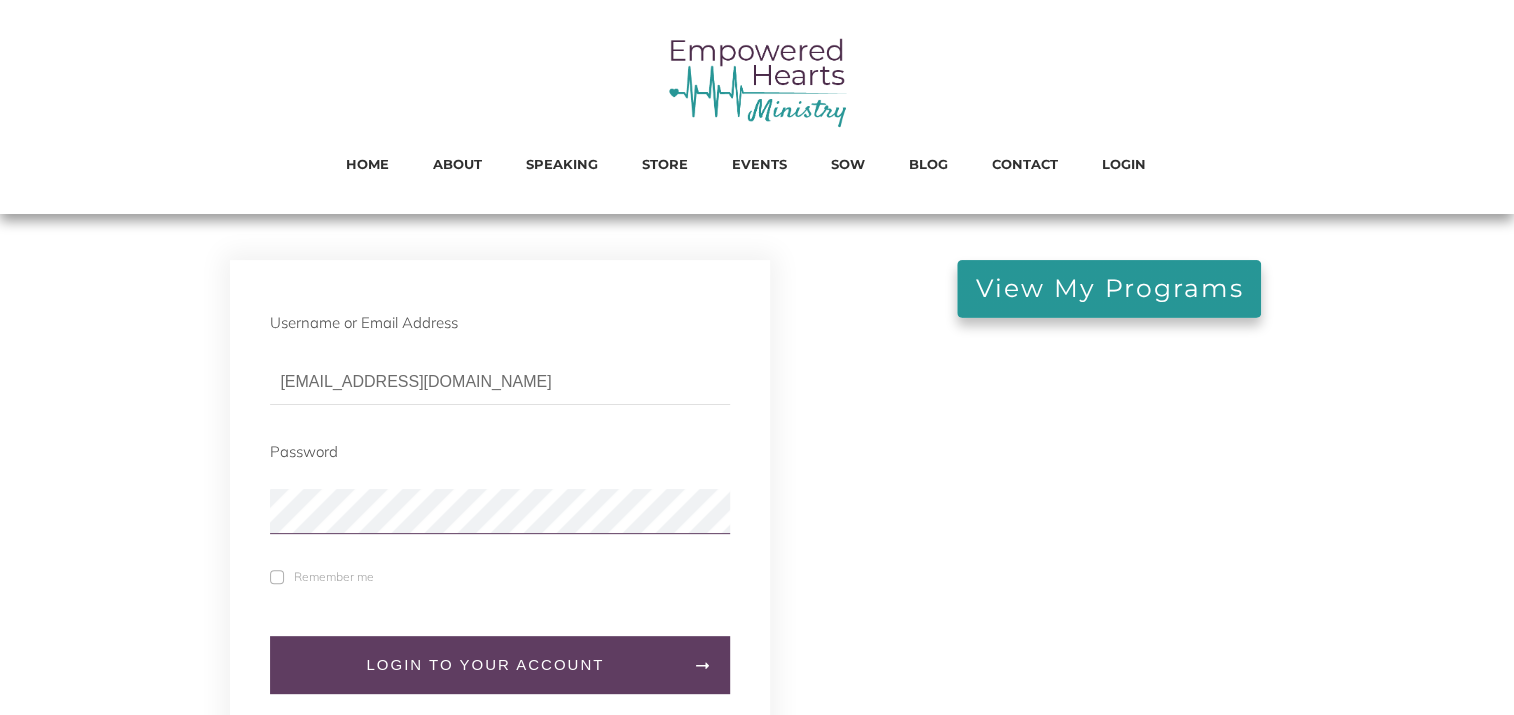 type on "[EMAIL_ADDRESS][DOMAIN_NAME]" 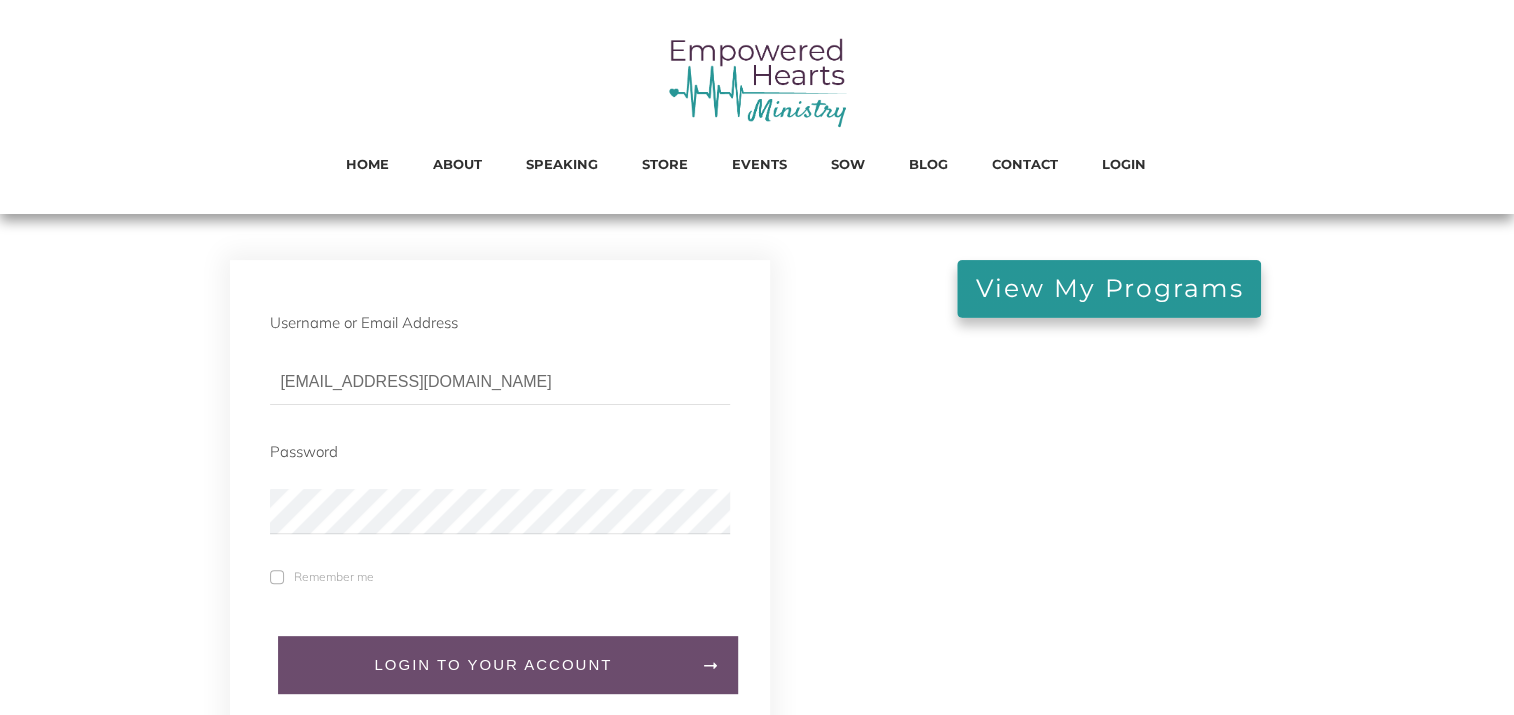 click on "LogIn to your account" at bounding box center (493, 665) 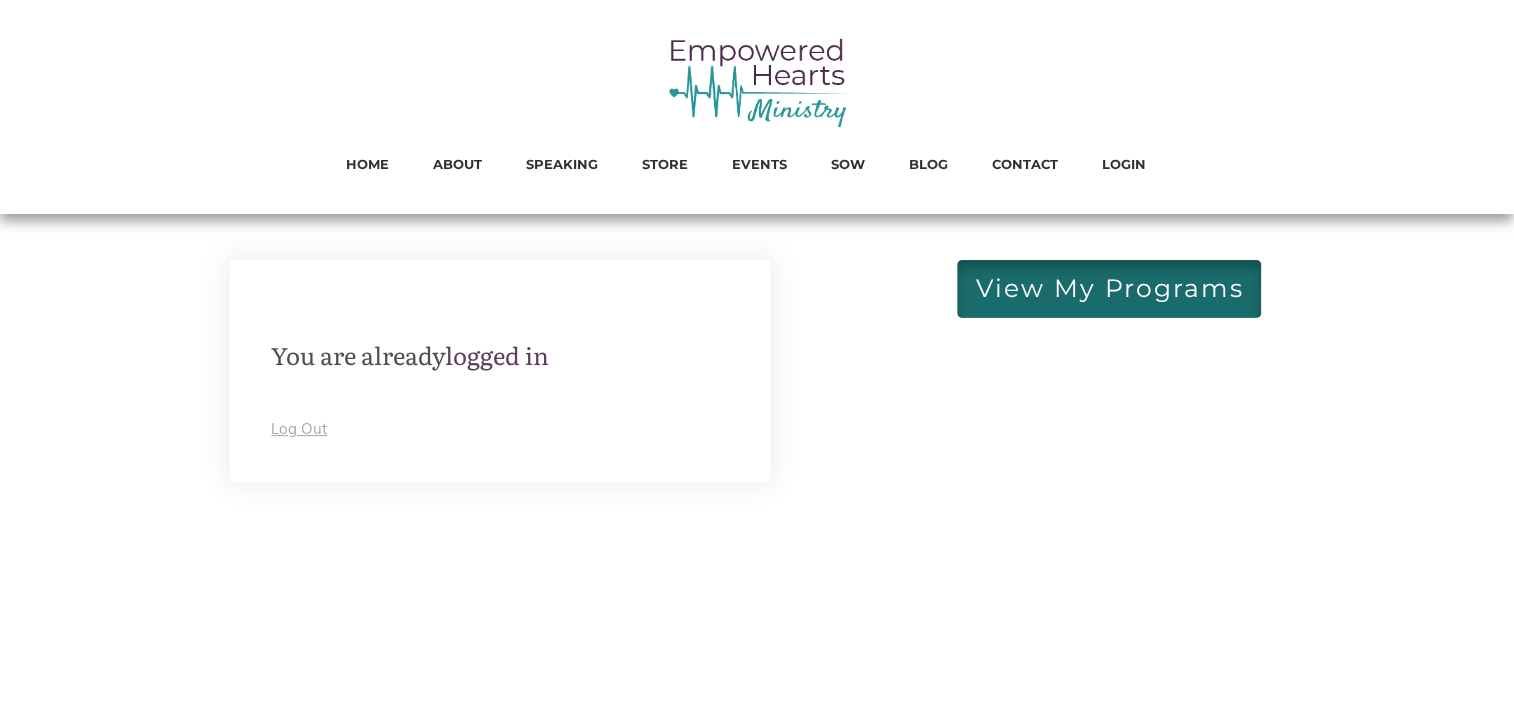 click on "View My Programs" at bounding box center [1109, 289] 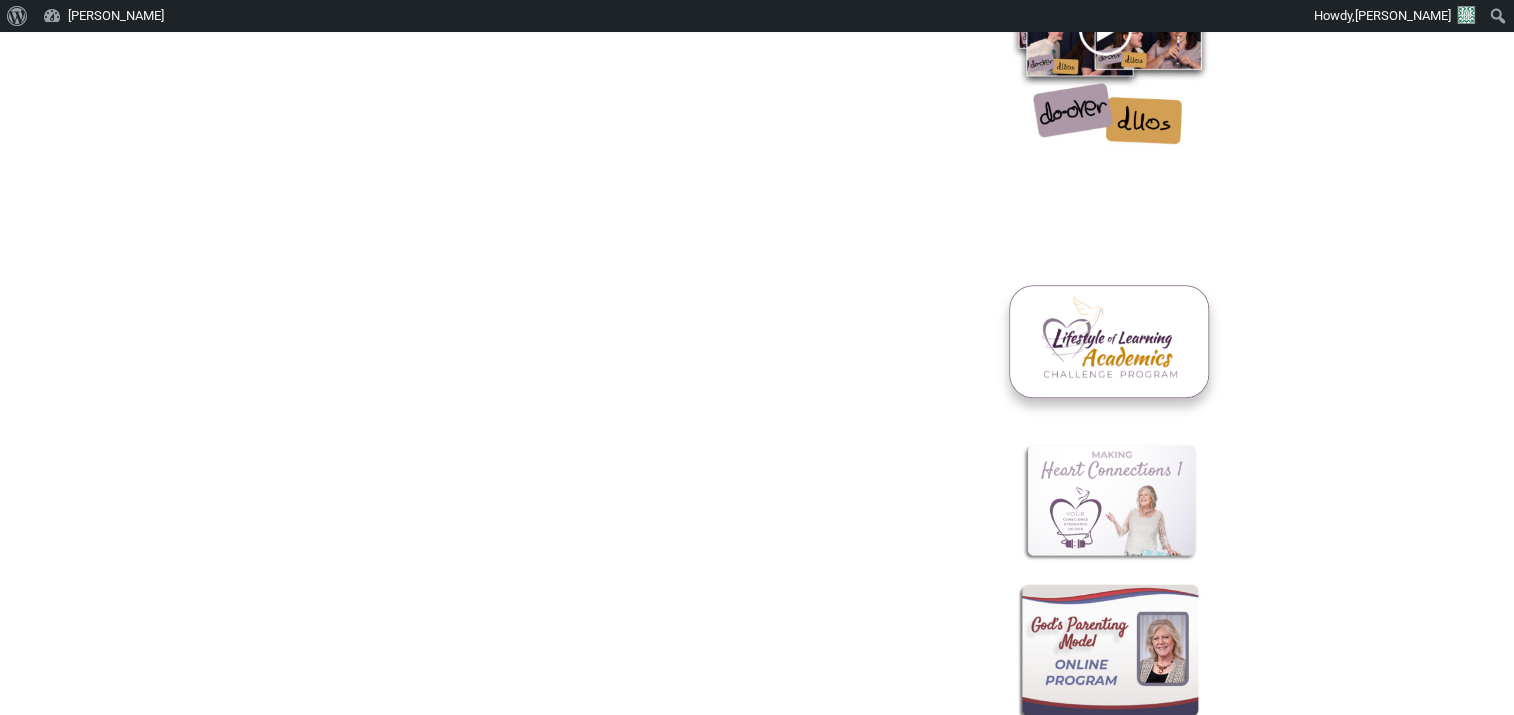 scroll, scrollTop: 739, scrollLeft: 0, axis: vertical 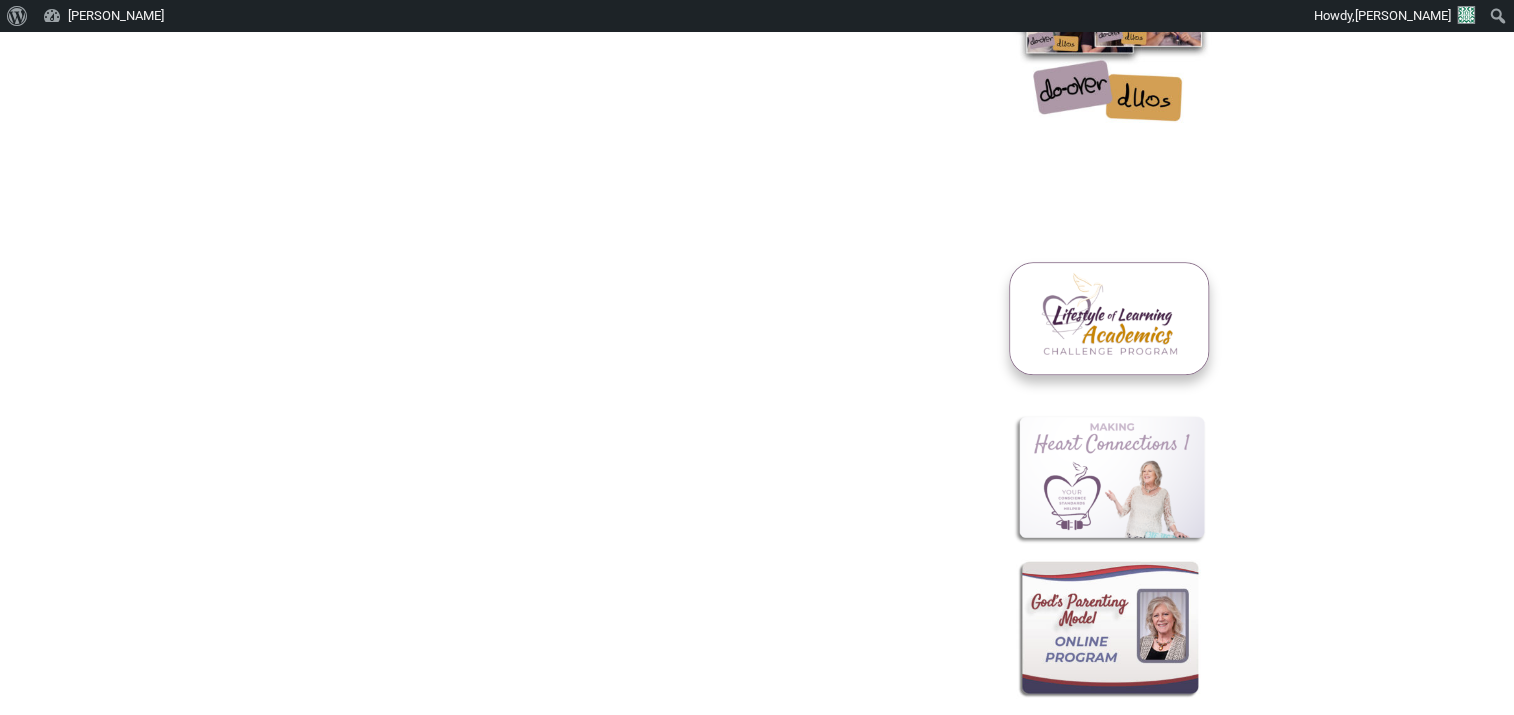 click at bounding box center [1109, 479] 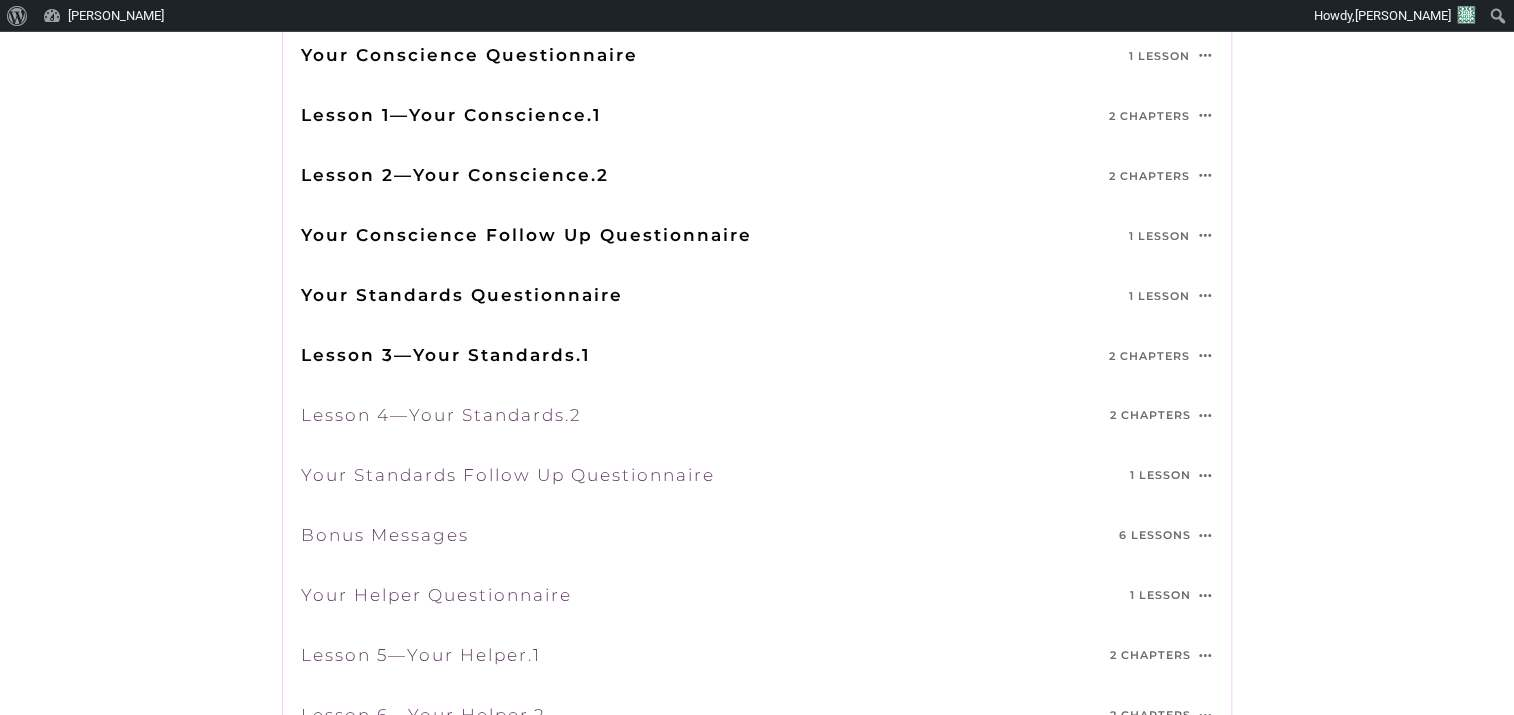 scroll, scrollTop: 1161, scrollLeft: 0, axis: vertical 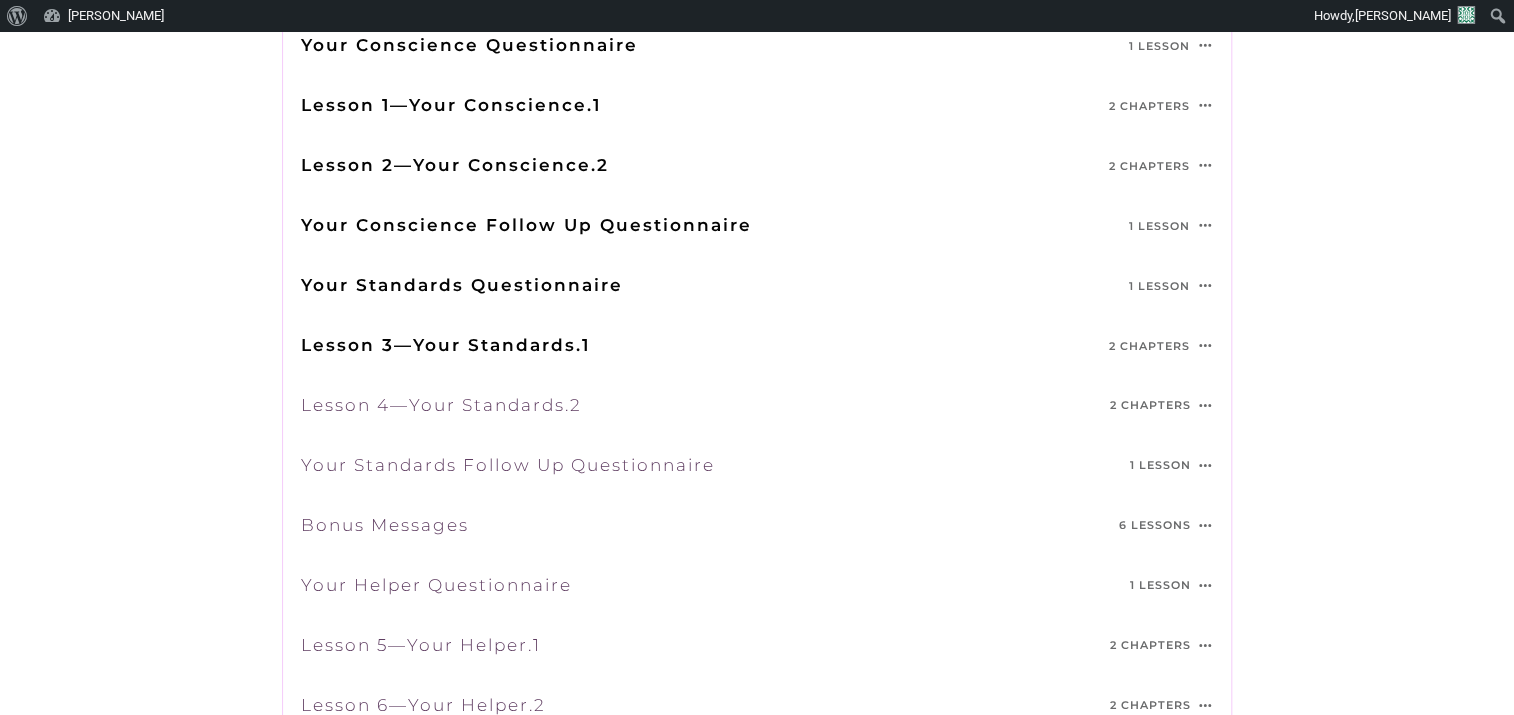 click on "Lesson 4—Your Standards.2" at bounding box center (441, 405) 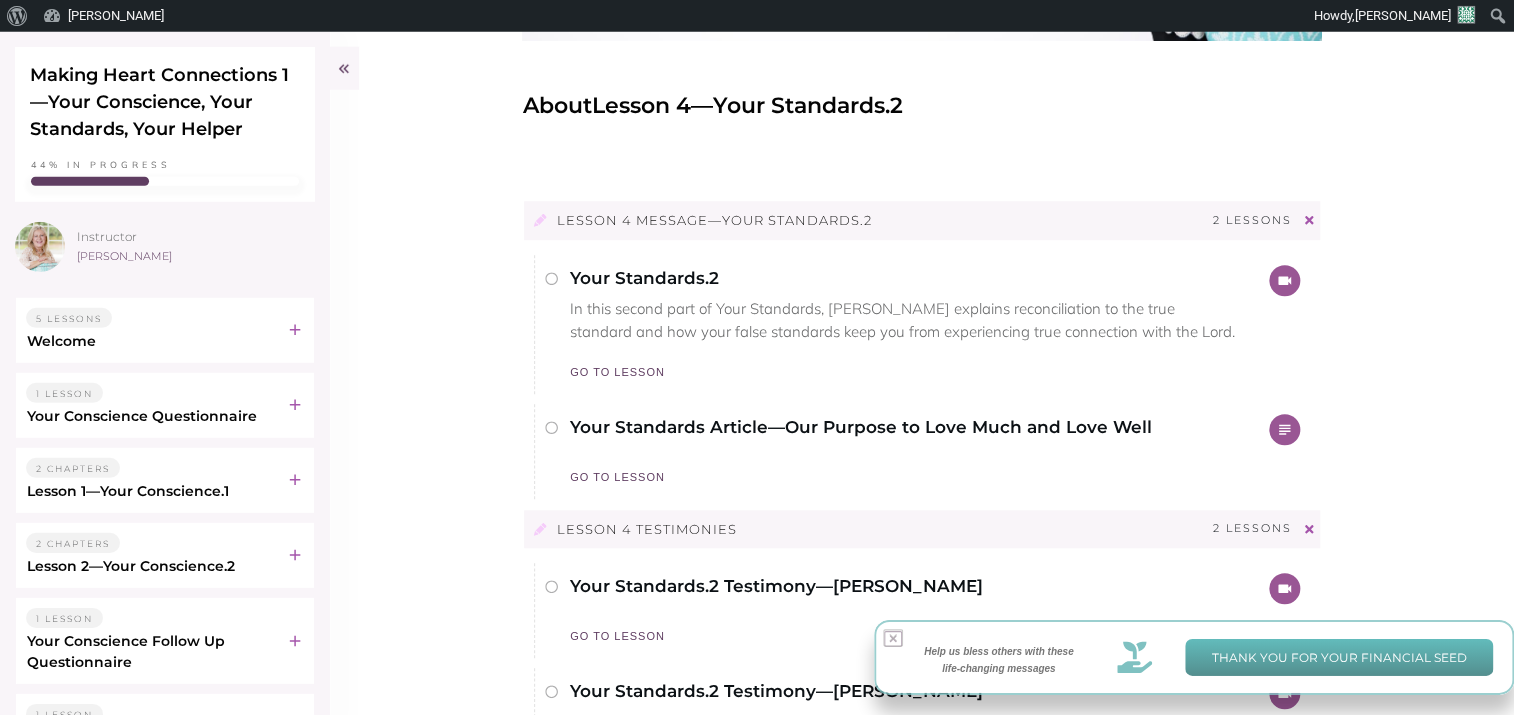 scroll, scrollTop: 633, scrollLeft: 0, axis: vertical 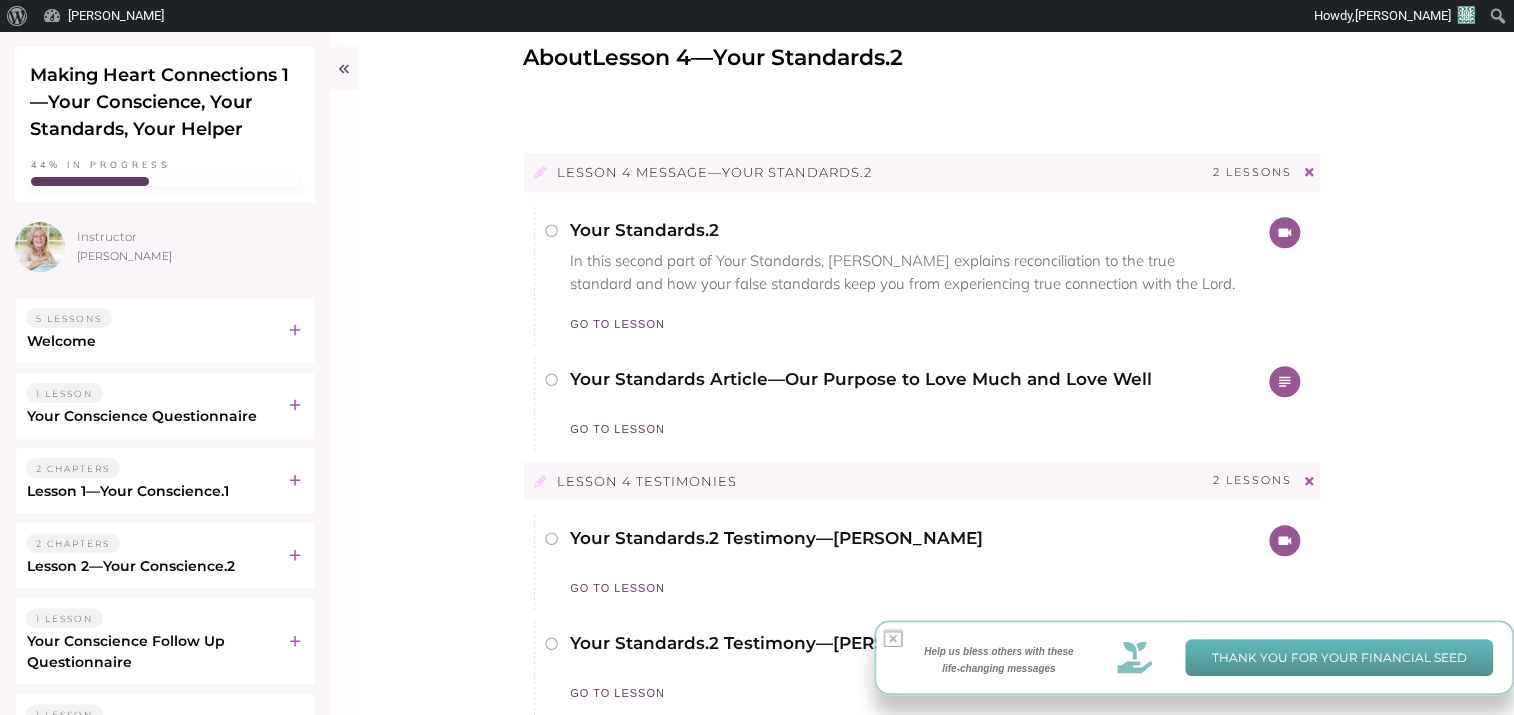 click 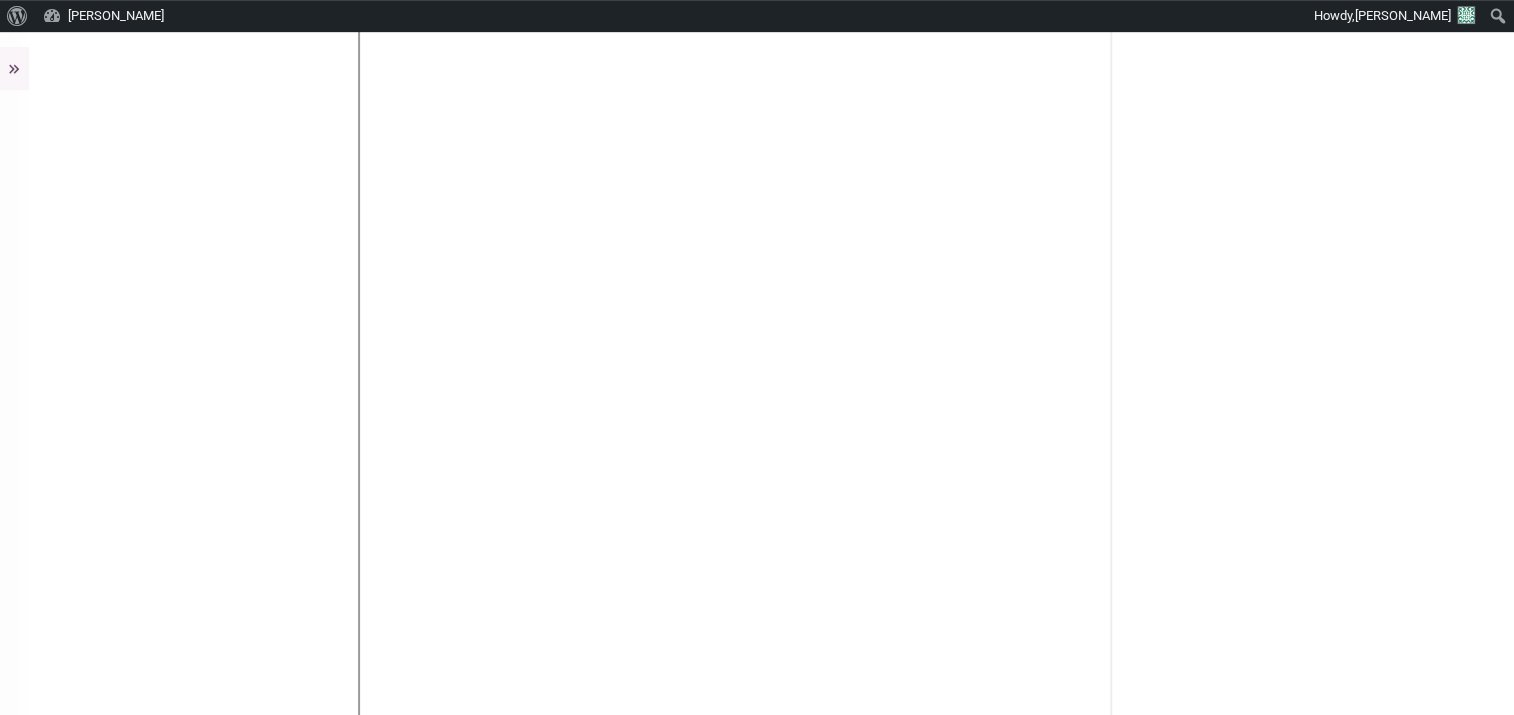 scroll, scrollTop: 844, scrollLeft: 0, axis: vertical 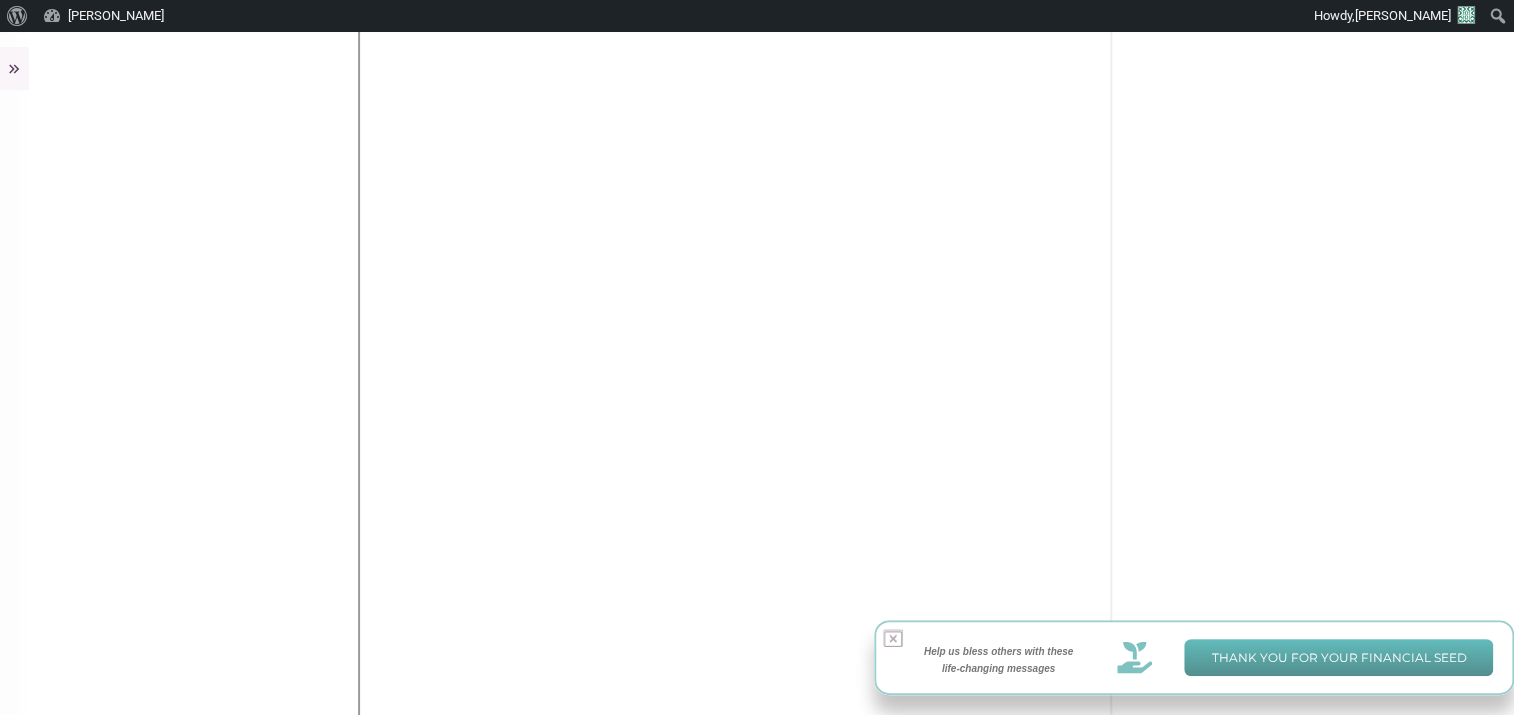 click 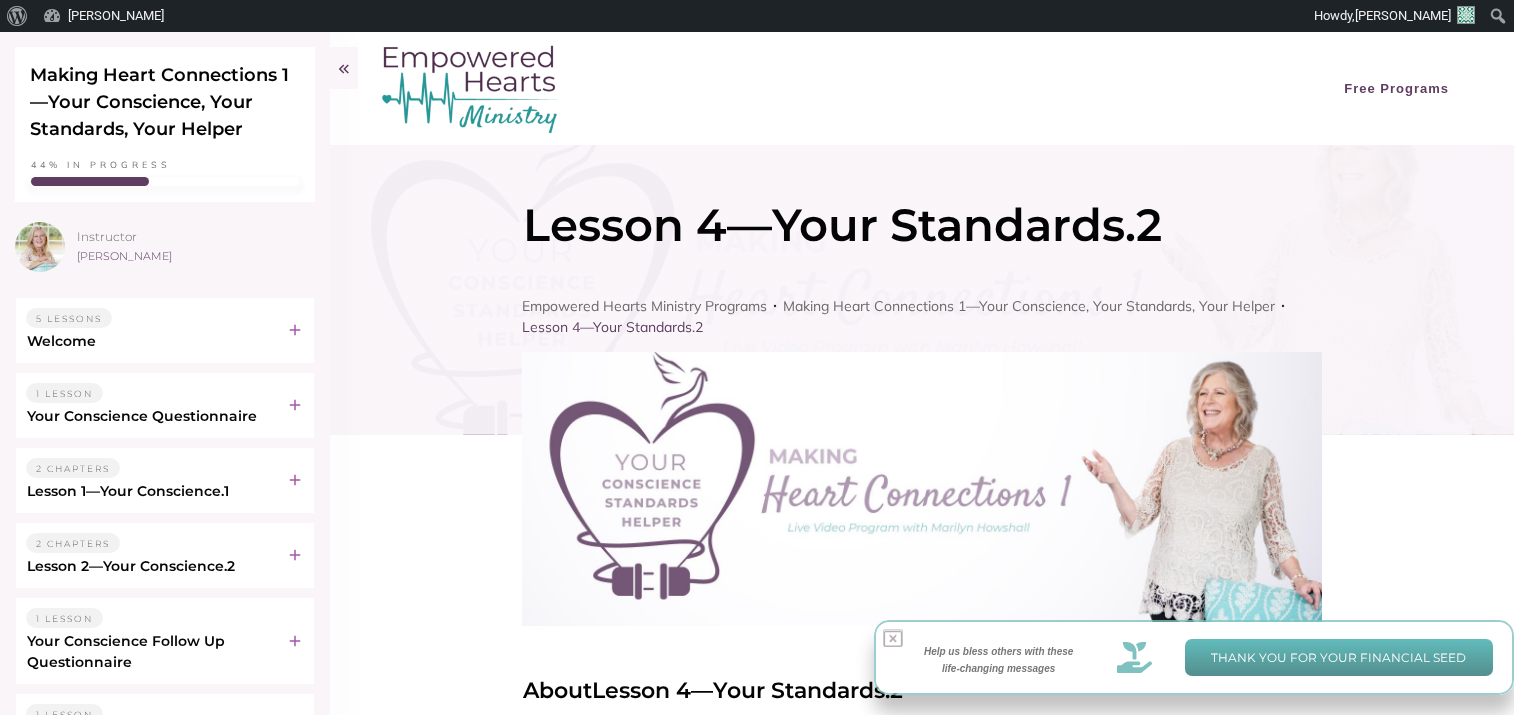 scroll, scrollTop: 634, scrollLeft: 0, axis: vertical 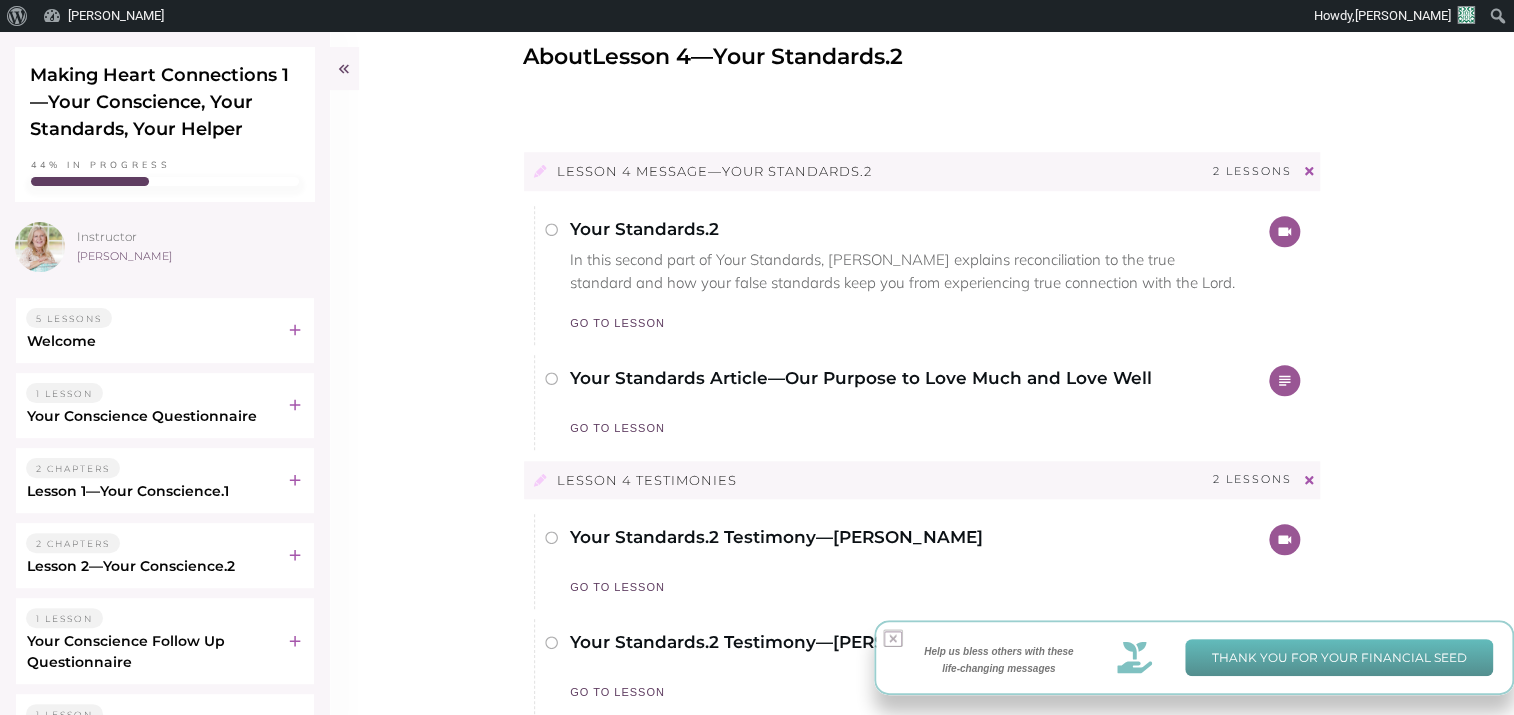 click on "Your Standards Article—Our Purpose to Love Much and Love Well" at bounding box center [861, 378] 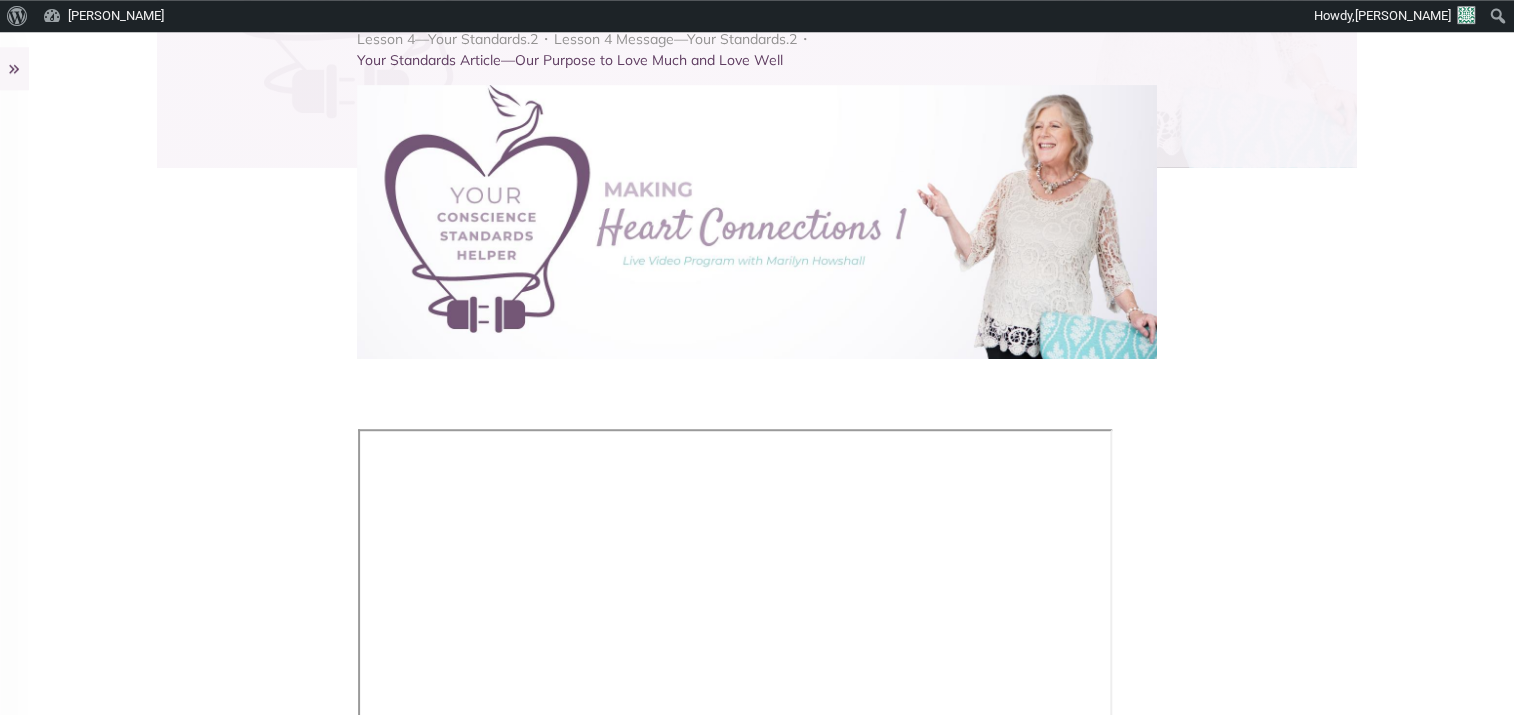 scroll, scrollTop: 528, scrollLeft: 0, axis: vertical 